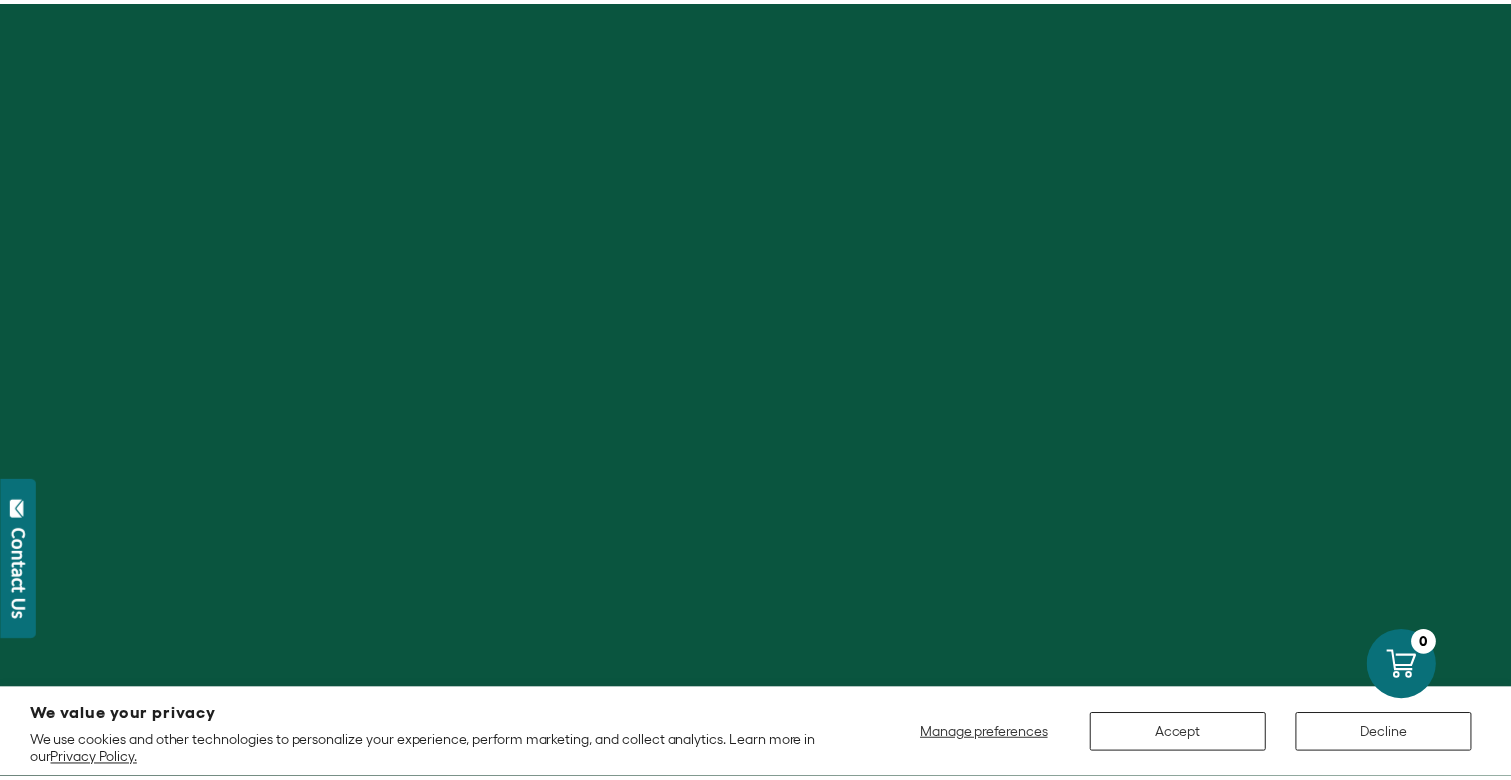 scroll, scrollTop: 0, scrollLeft: 0, axis: both 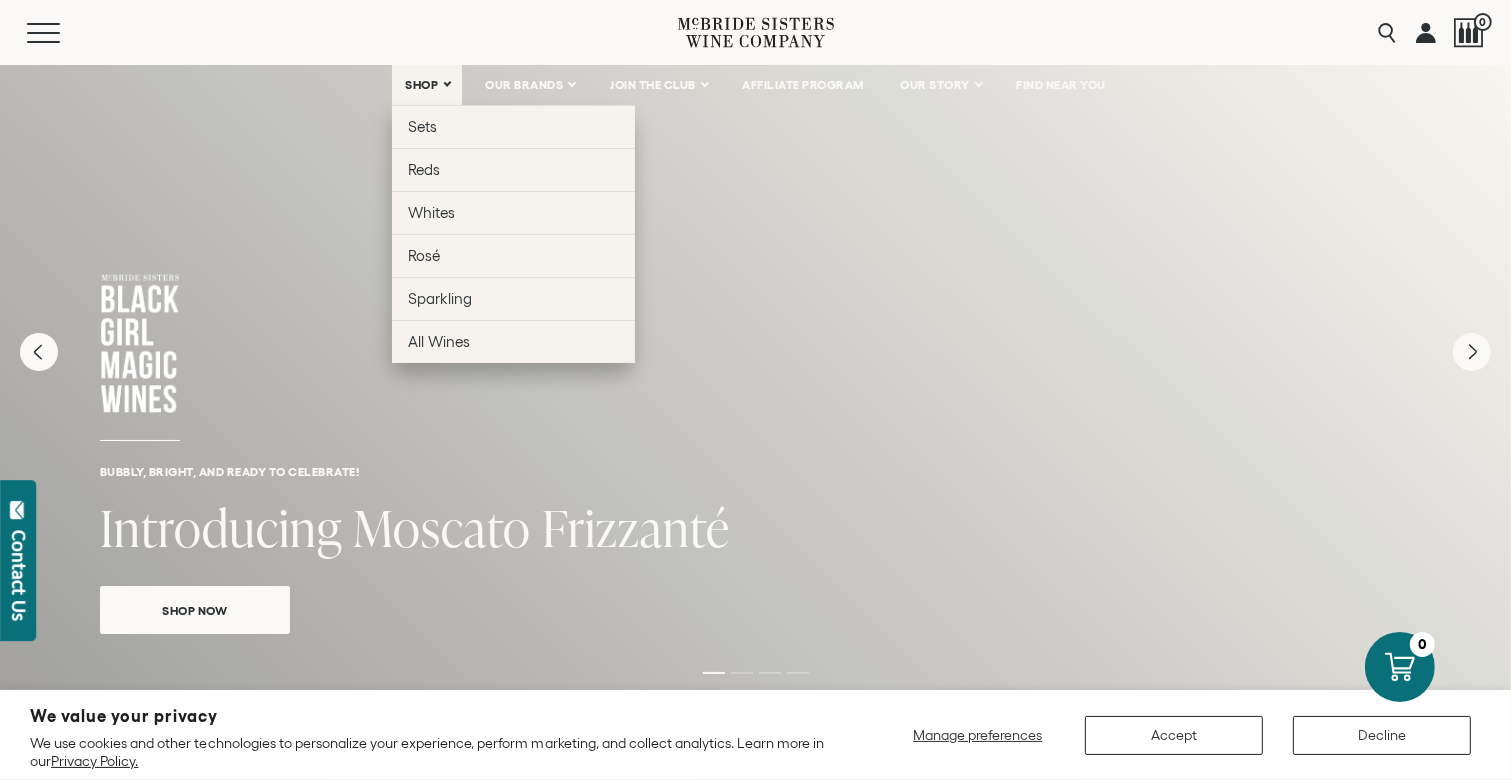 click on "SHOP" at bounding box center [427, 85] 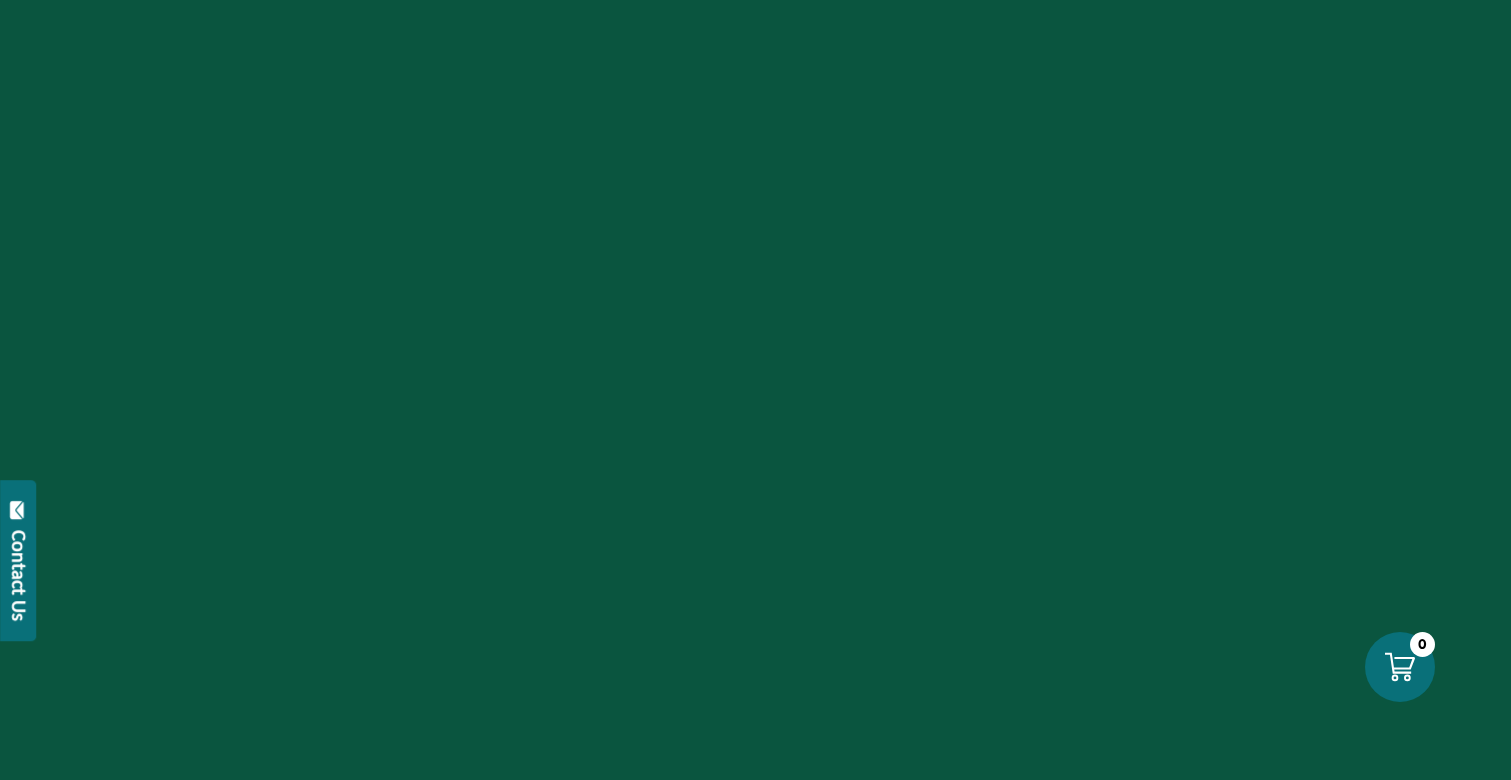 scroll, scrollTop: 0, scrollLeft: 0, axis: both 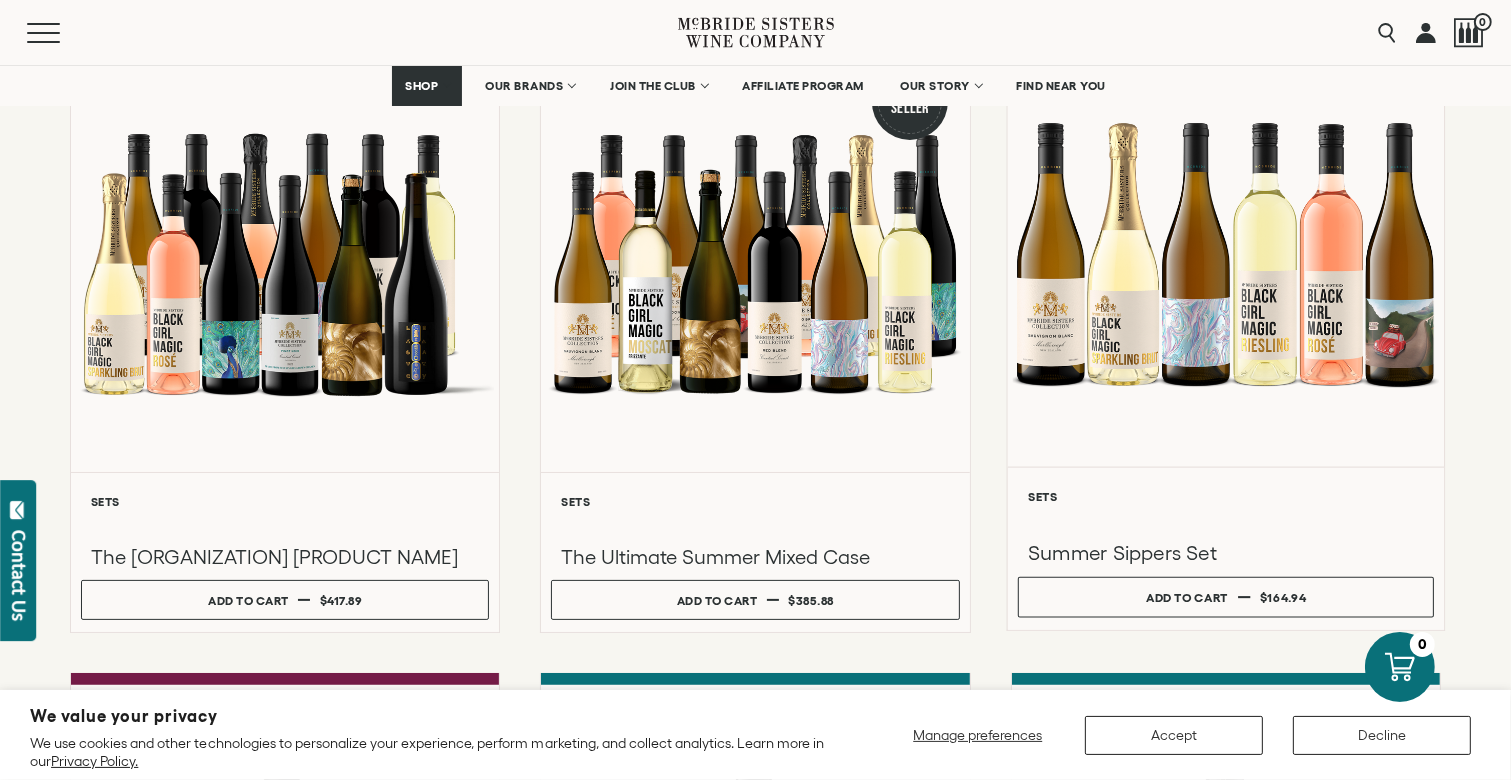 click at bounding box center [1225, 253] 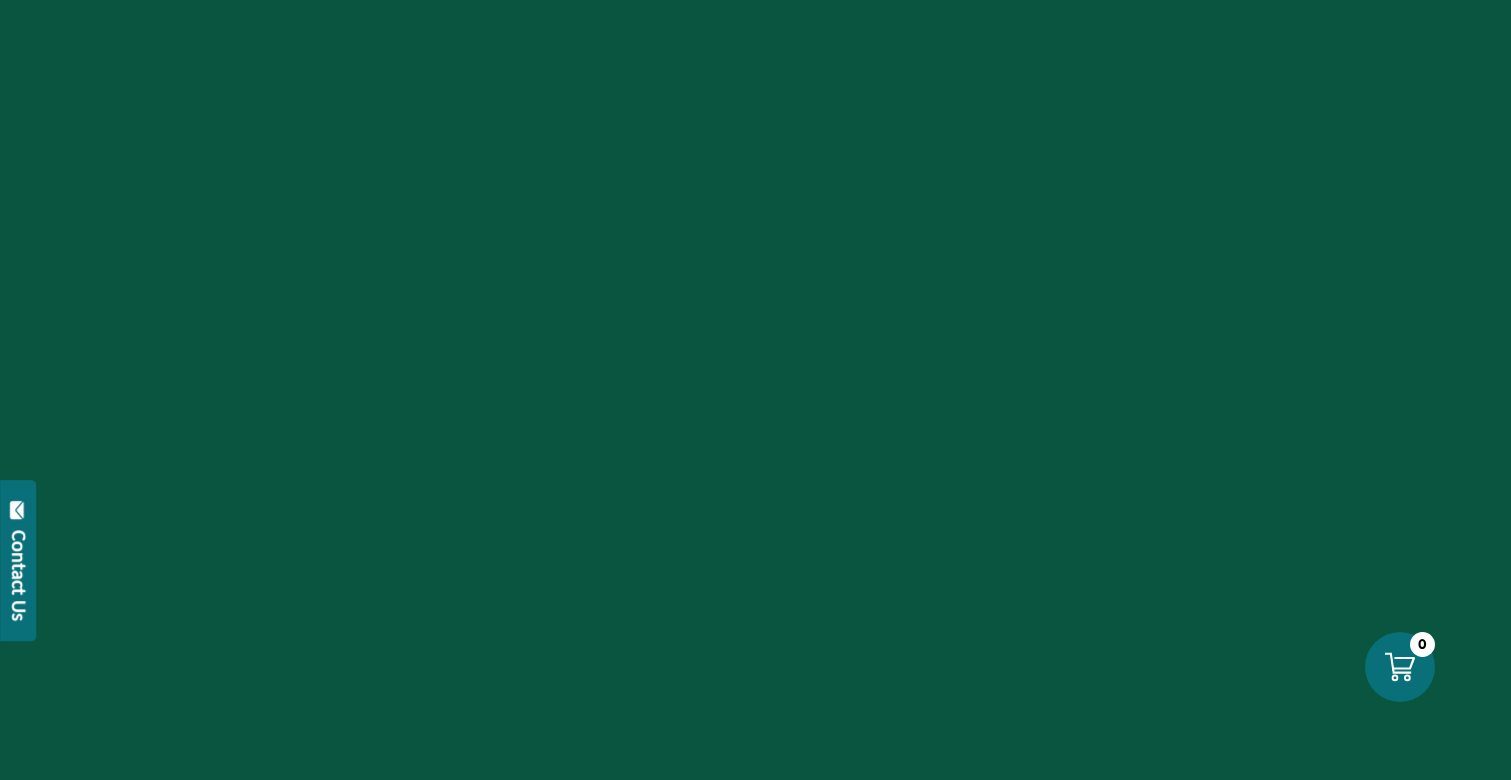 scroll, scrollTop: 0, scrollLeft: 0, axis: both 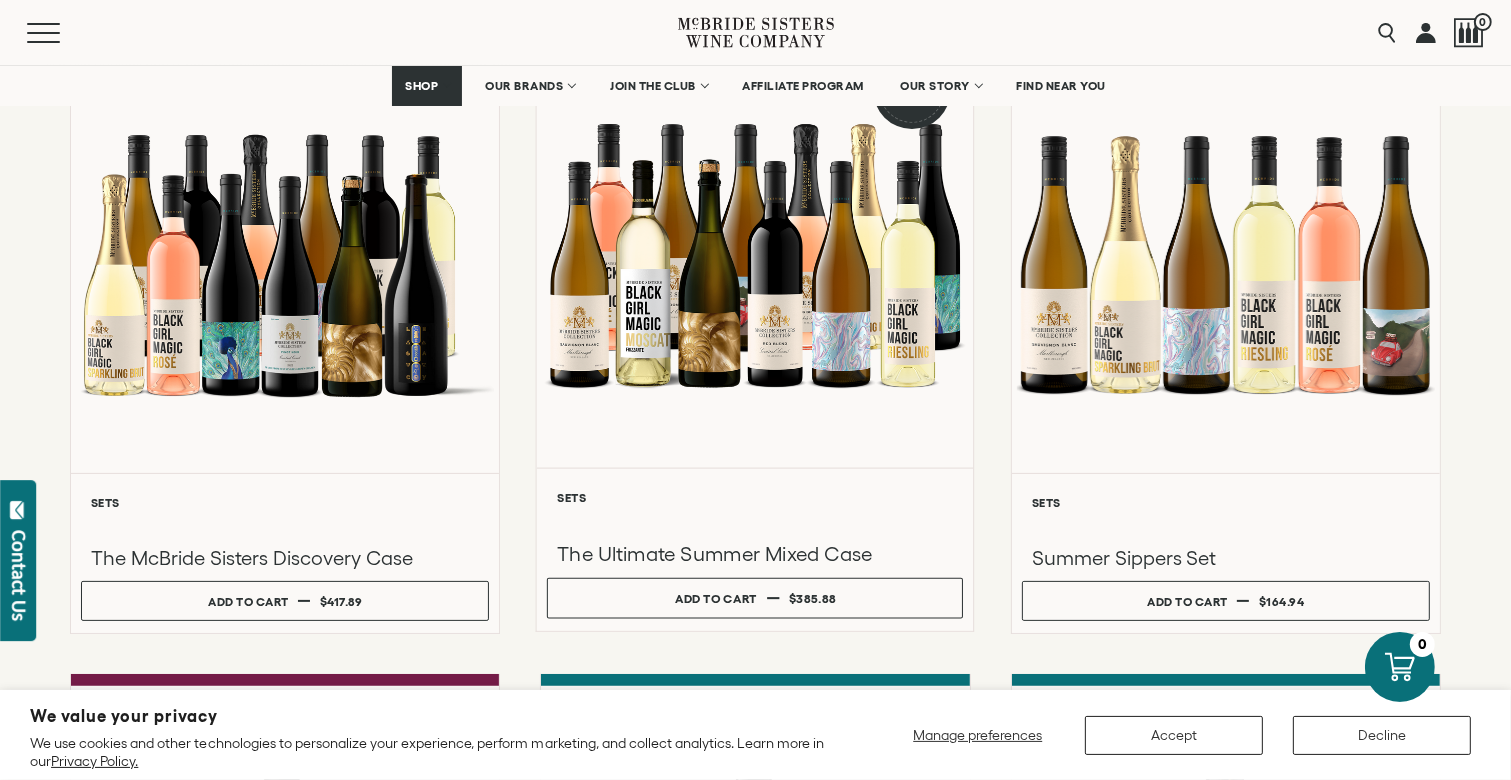 click at bounding box center (755, 254) 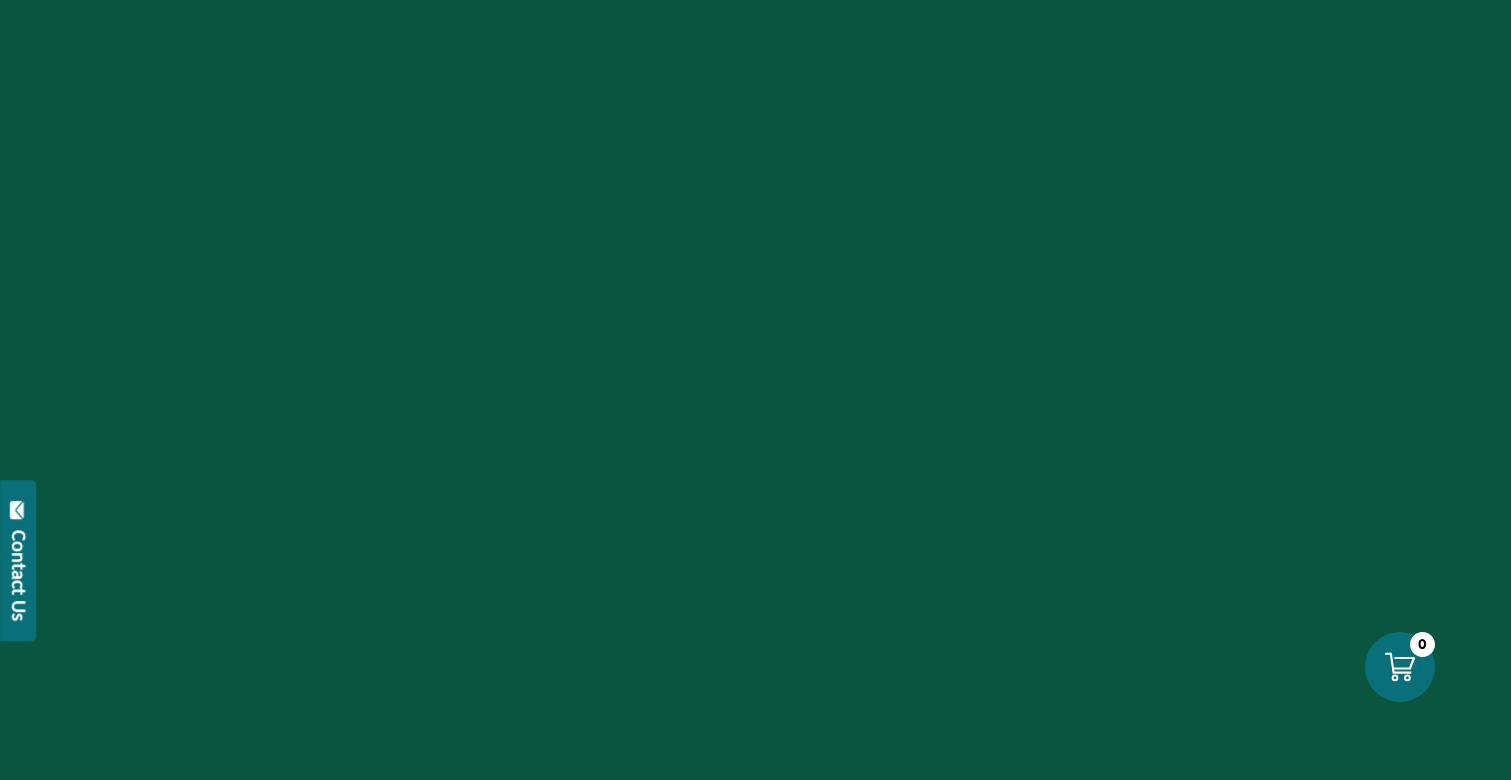 scroll, scrollTop: 0, scrollLeft: 0, axis: both 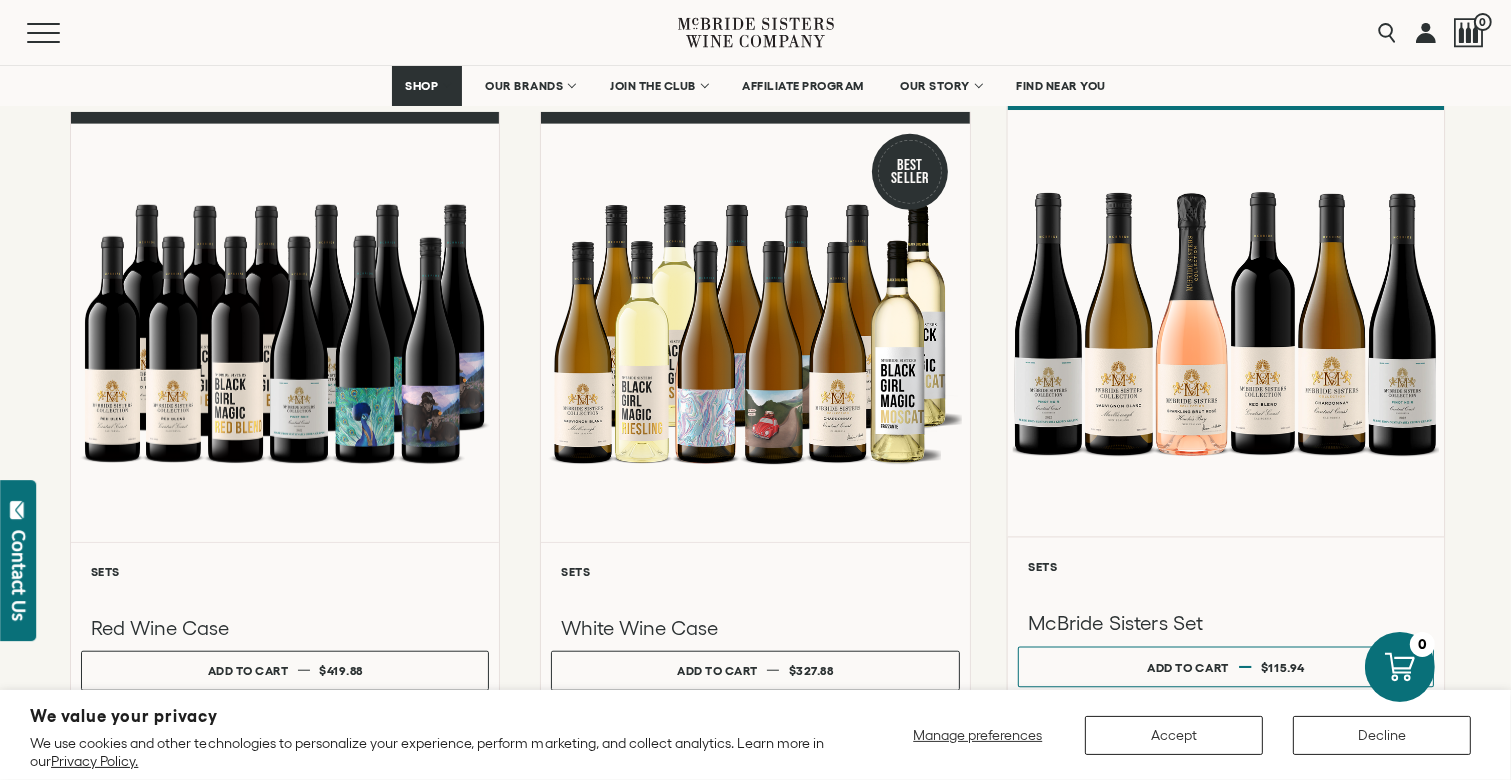 click at bounding box center [1225, 324] 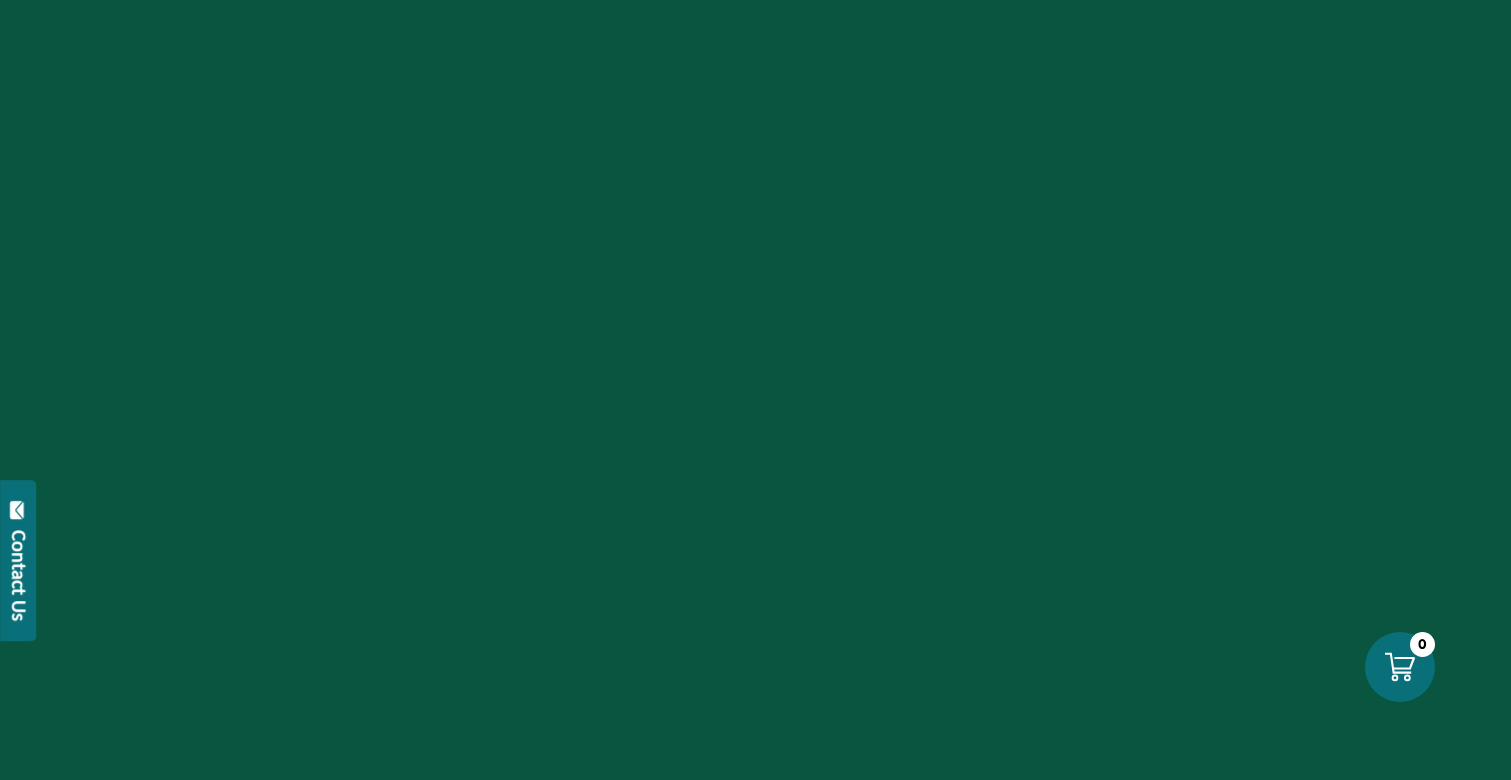 scroll, scrollTop: 0, scrollLeft: 0, axis: both 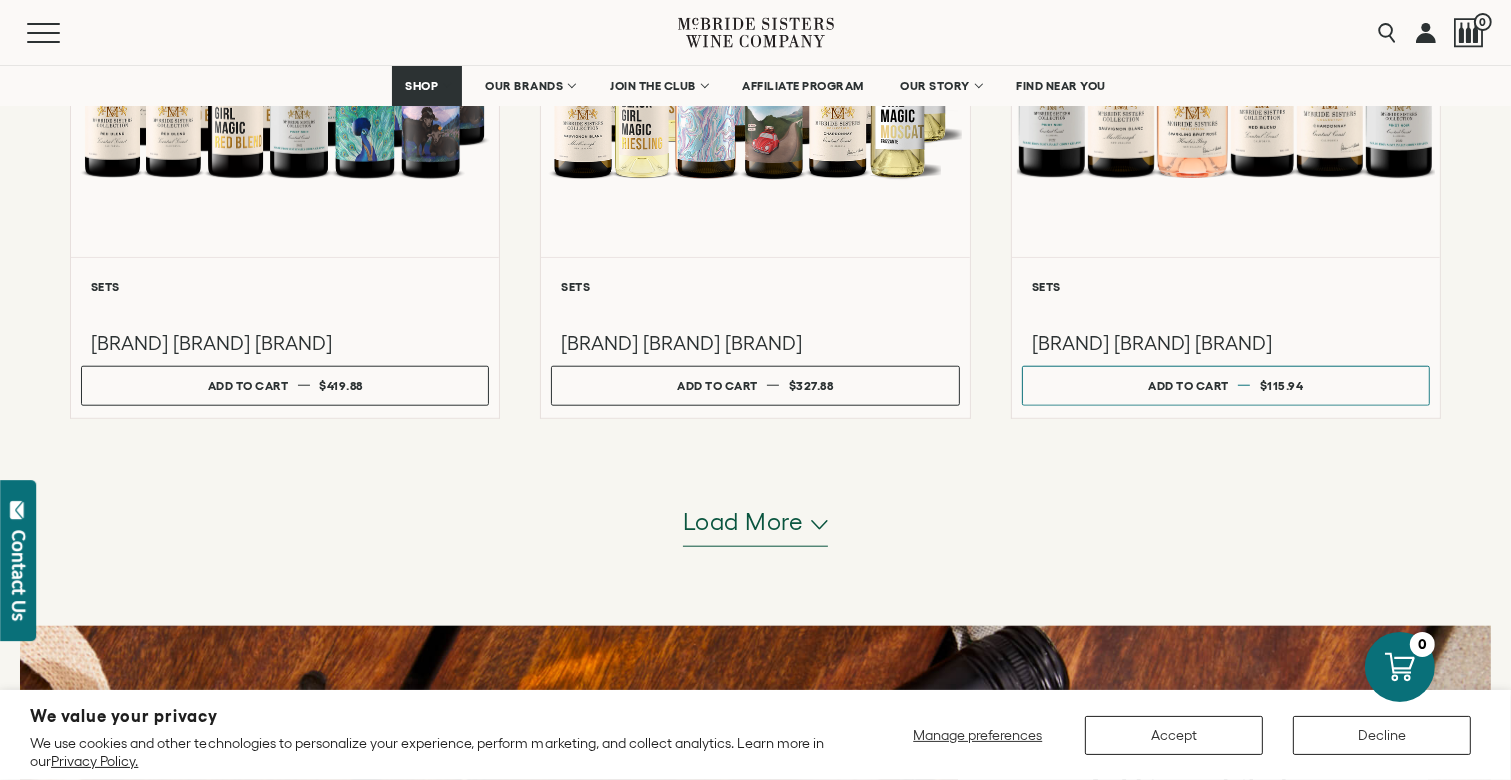 click at bounding box center (819, 525) 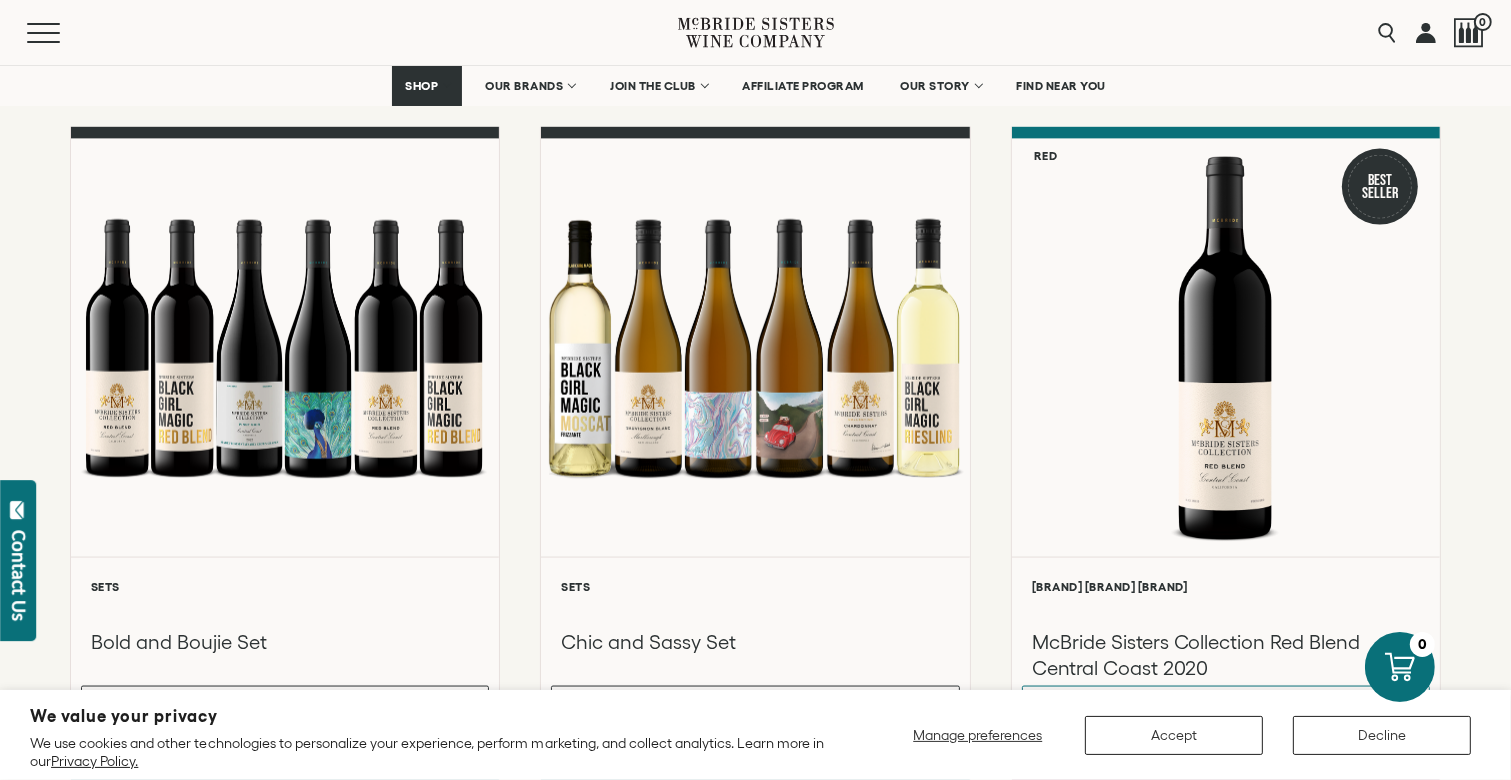 scroll, scrollTop: 2824, scrollLeft: 0, axis: vertical 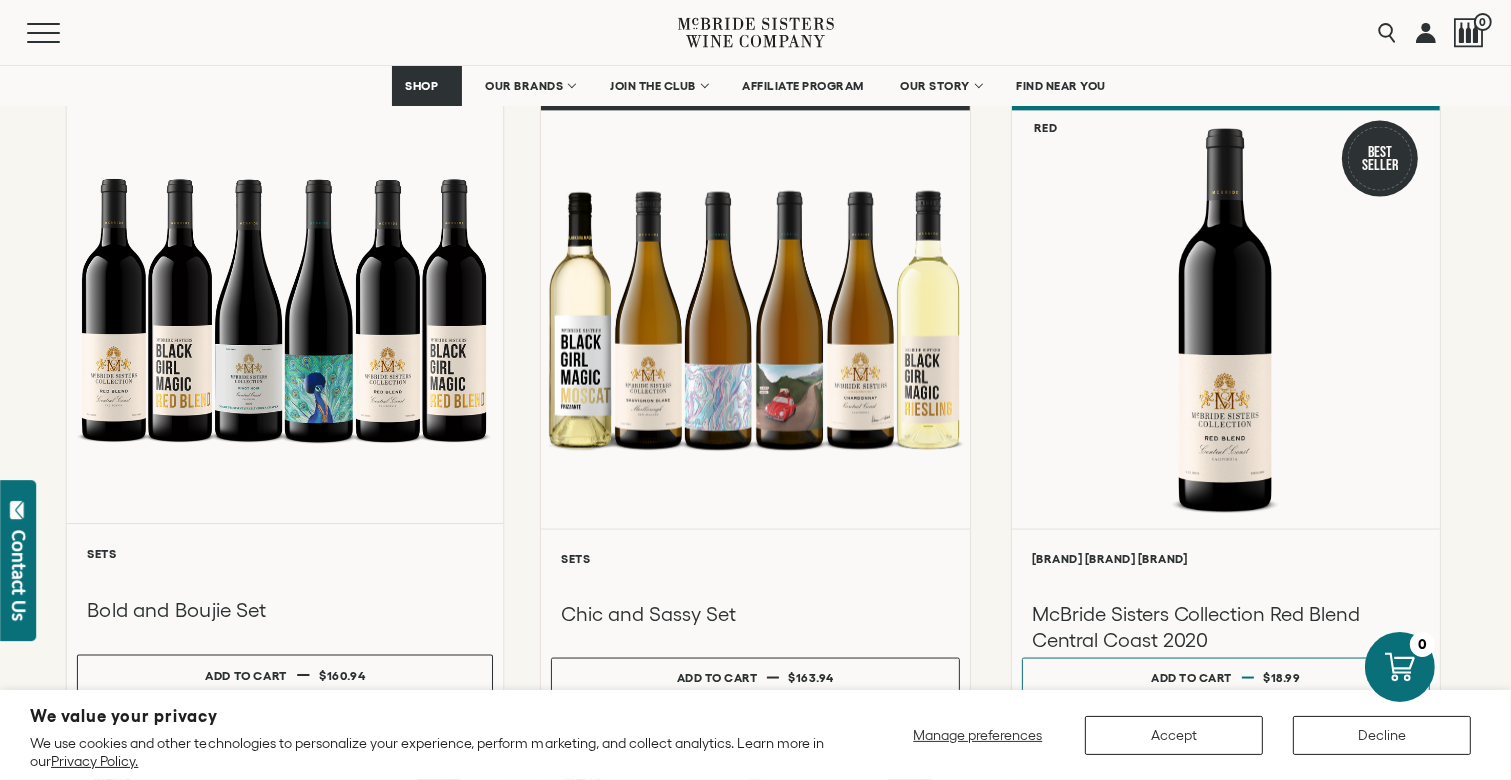 click at bounding box center [285, 310] 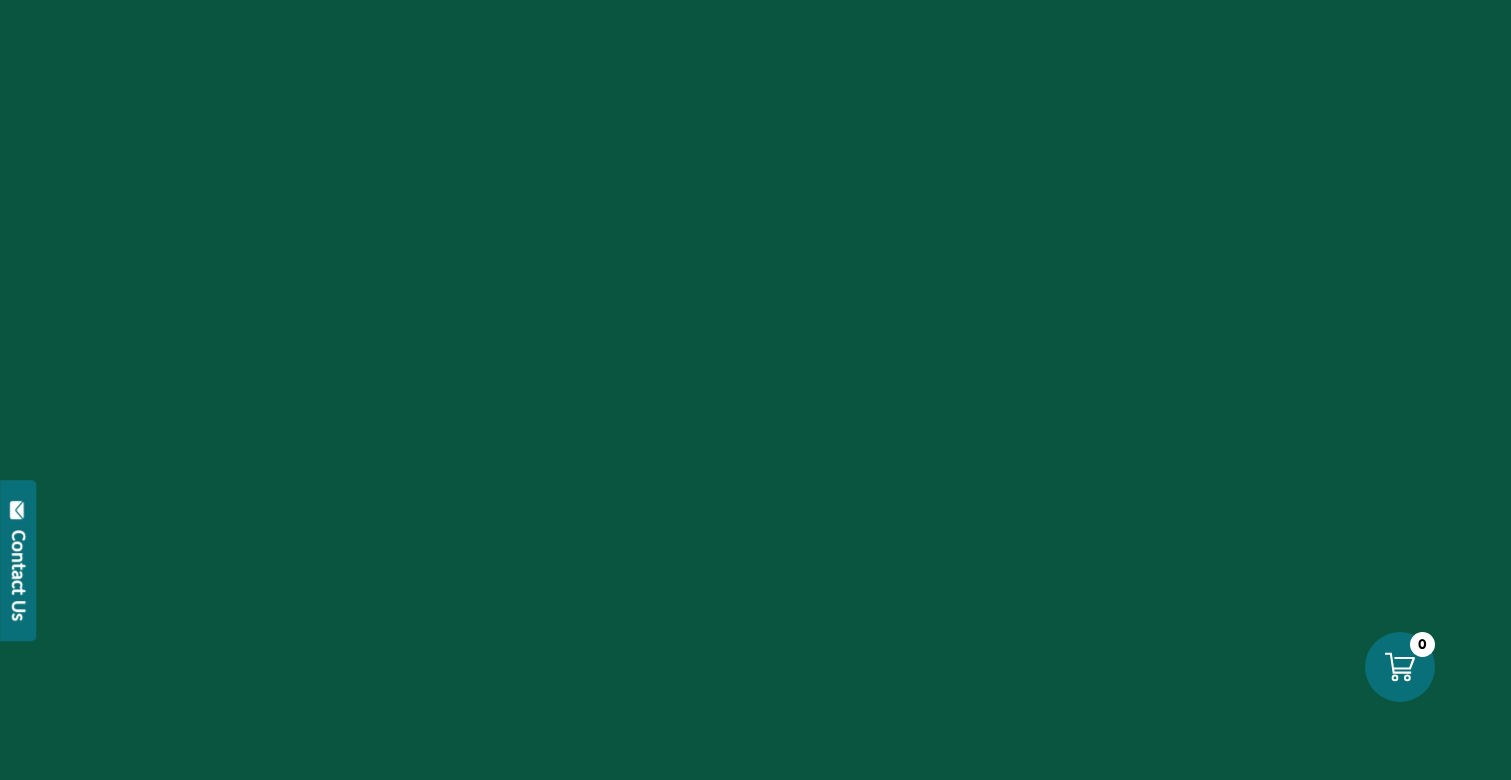 scroll, scrollTop: 0, scrollLeft: 0, axis: both 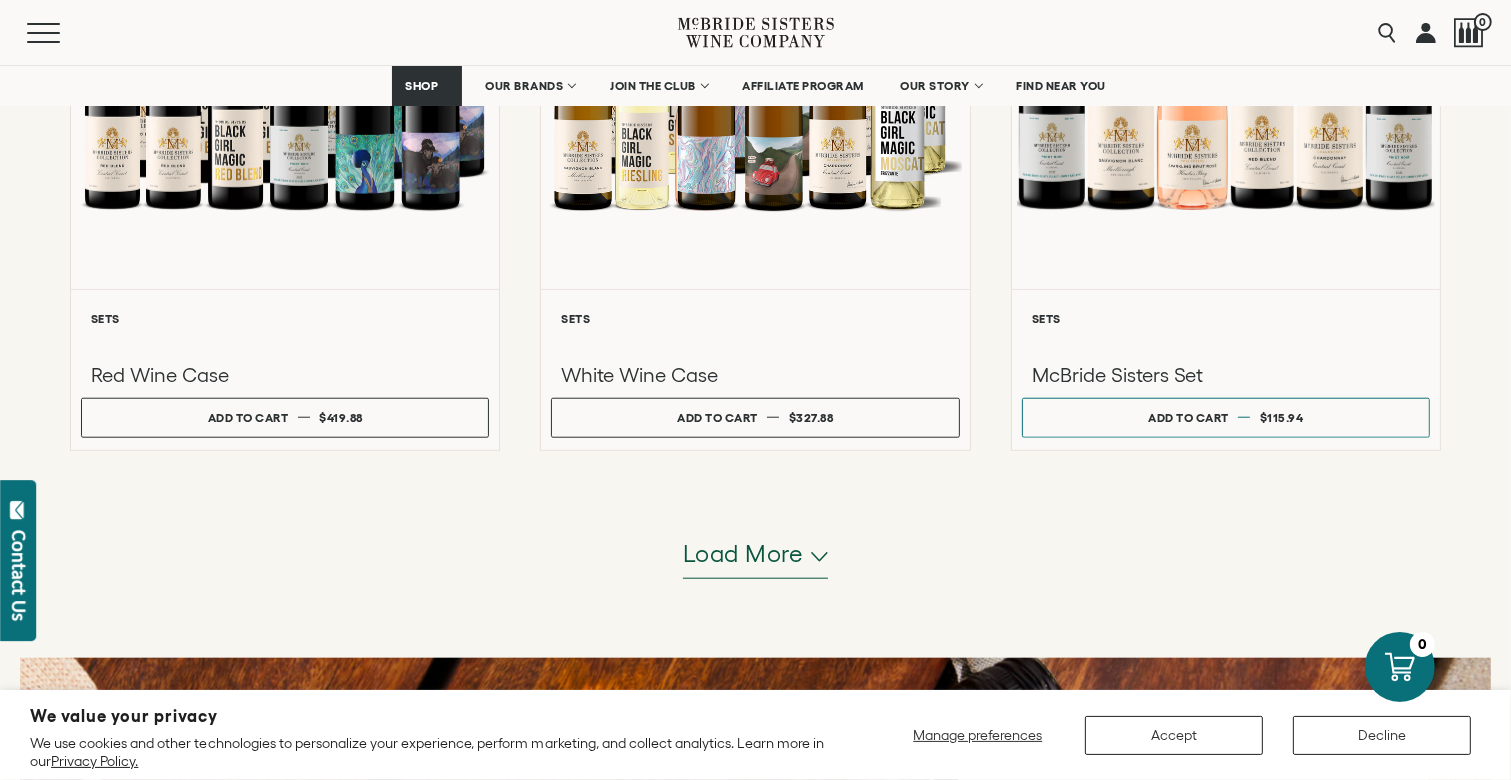 click on "Load more" at bounding box center (756, 555) 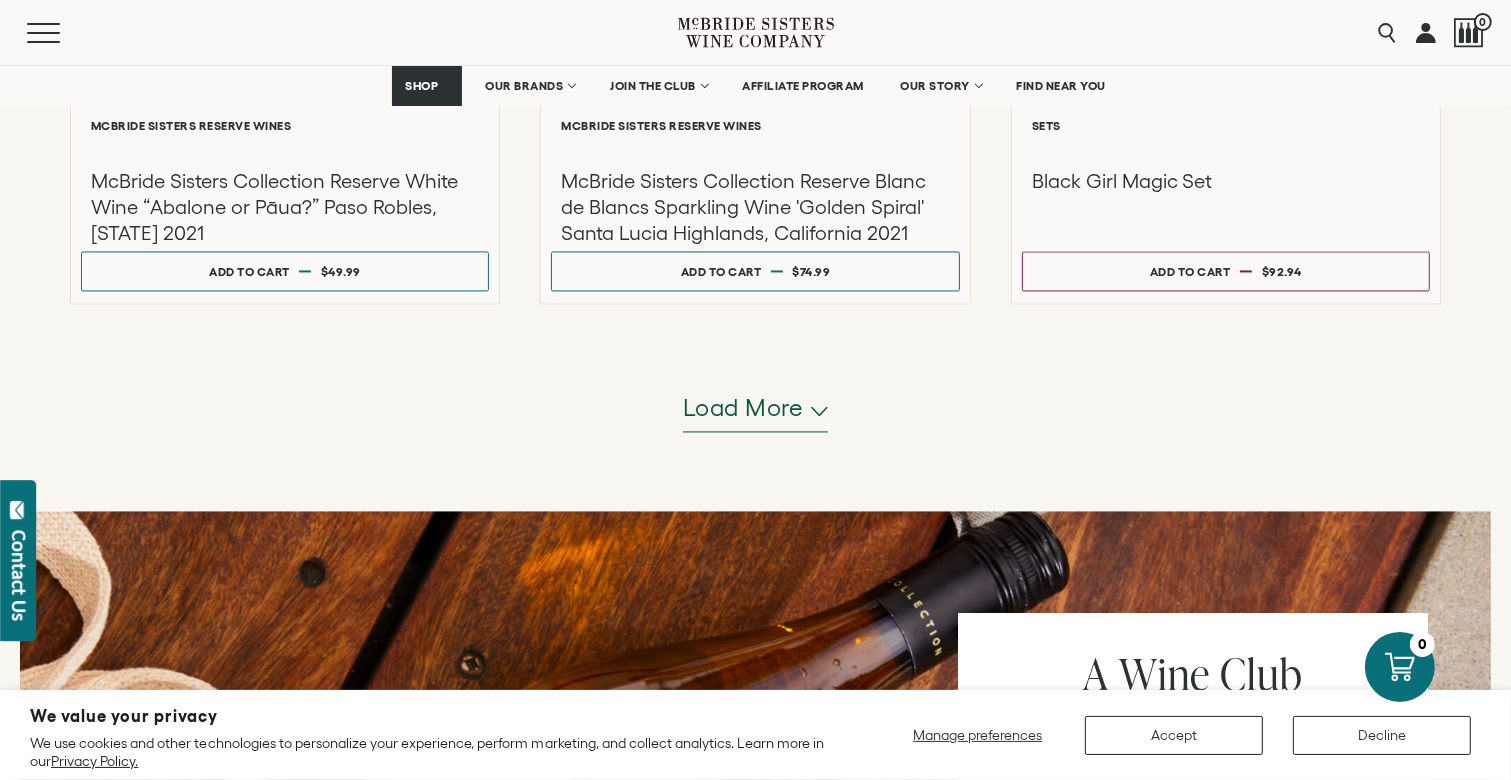 scroll, scrollTop: 3910, scrollLeft: 0, axis: vertical 